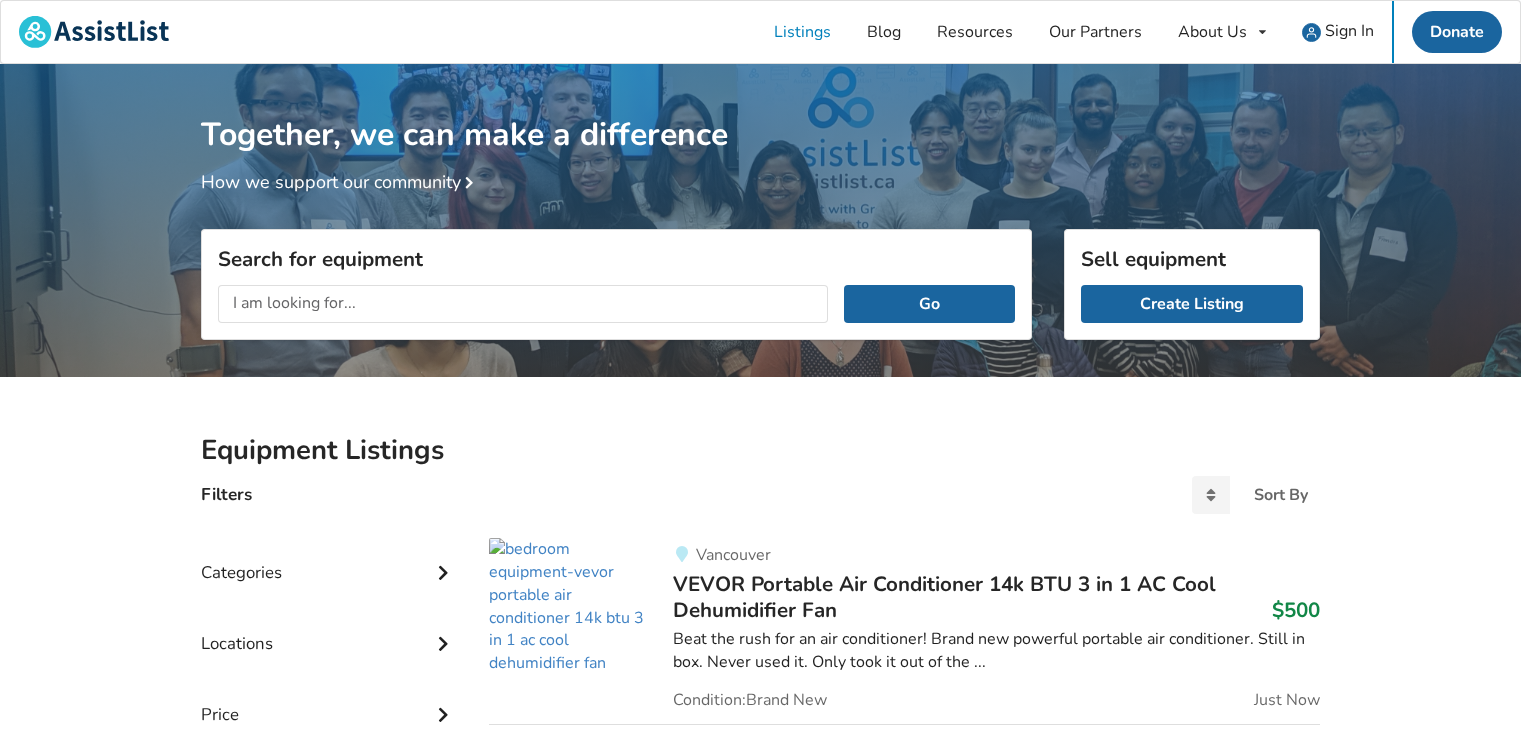 scroll, scrollTop: 0, scrollLeft: 0, axis: both 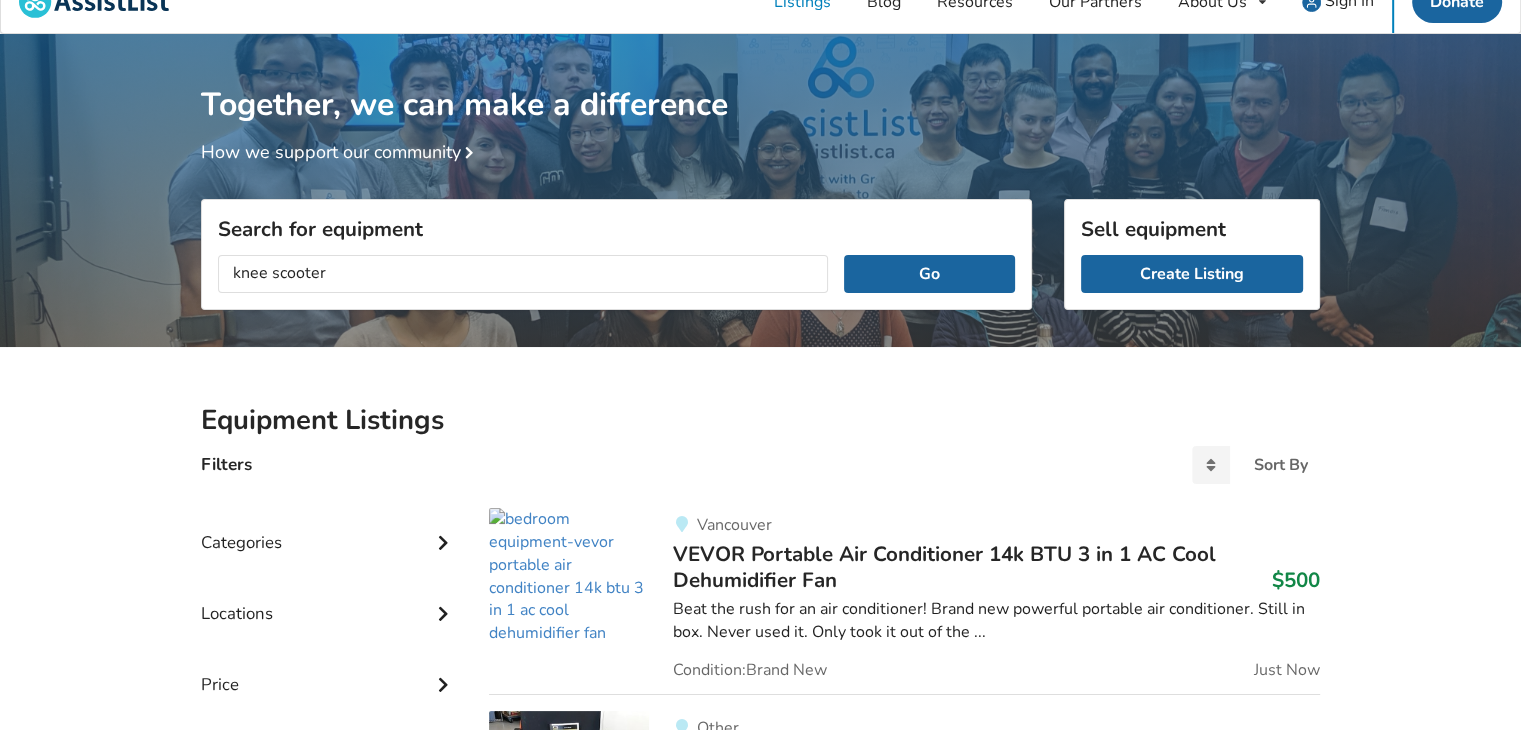 type on "knee scooter" 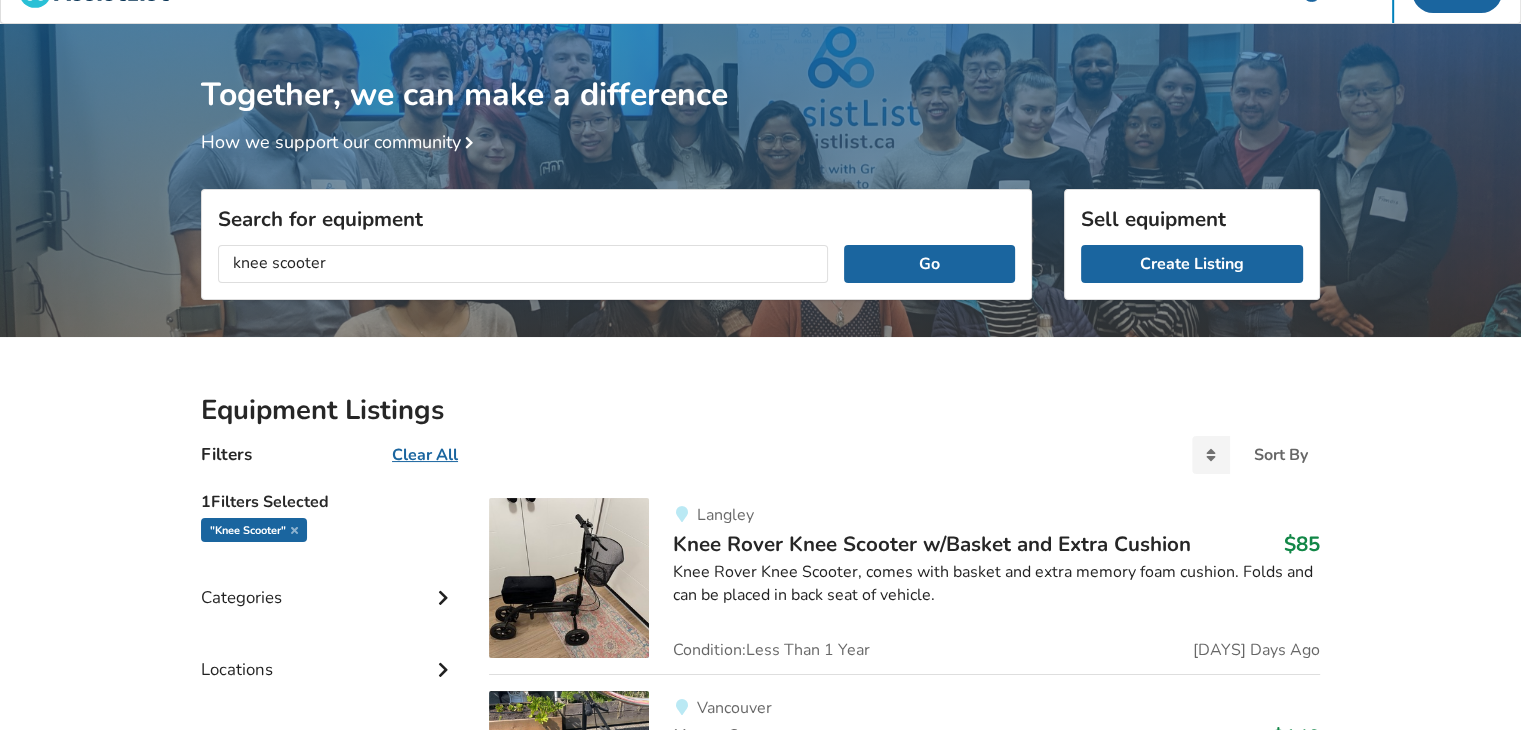 scroll, scrollTop: 35, scrollLeft: 0, axis: vertical 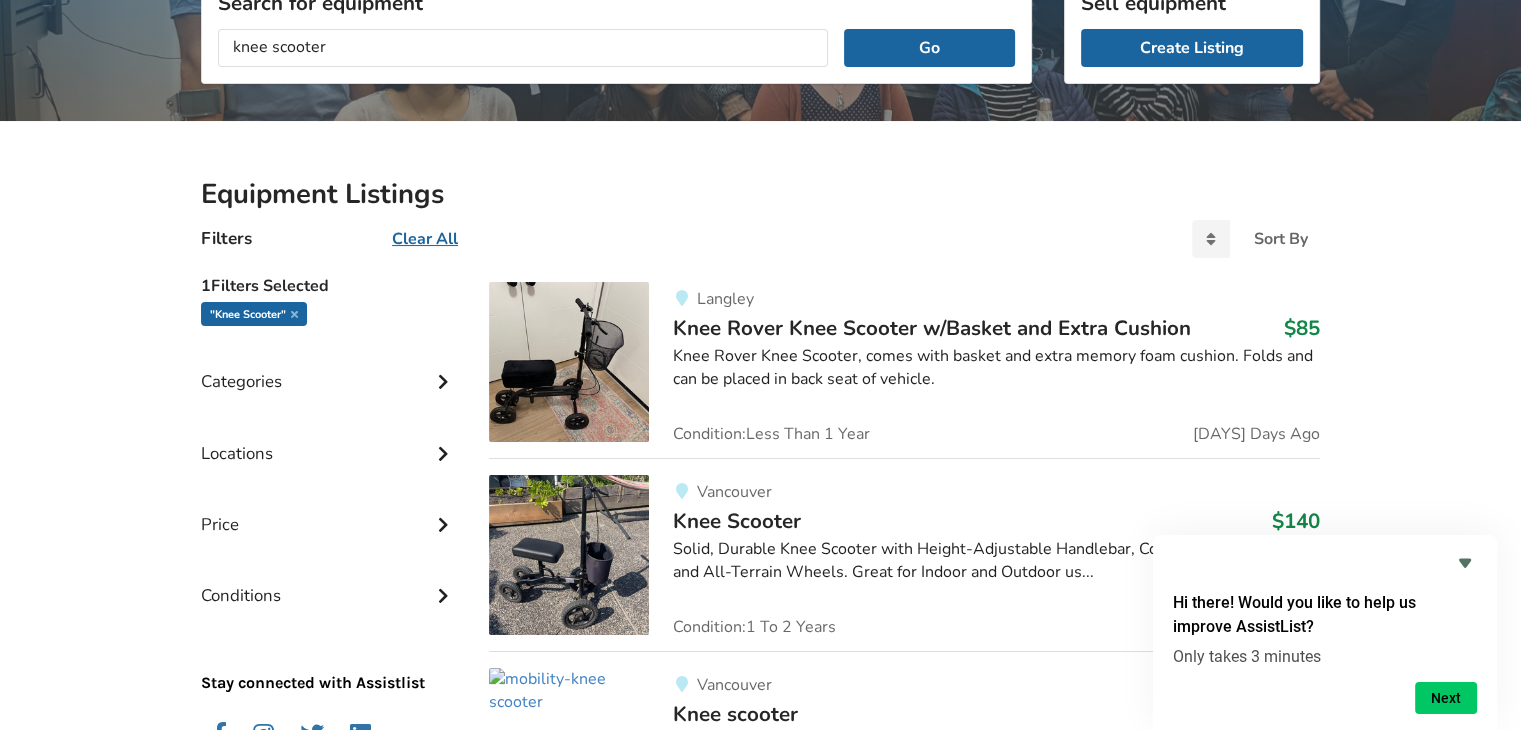 click on "Hi there! Would you like to help us improve AssistList? Only takes 3 minutes Next" at bounding box center [1325, 632] 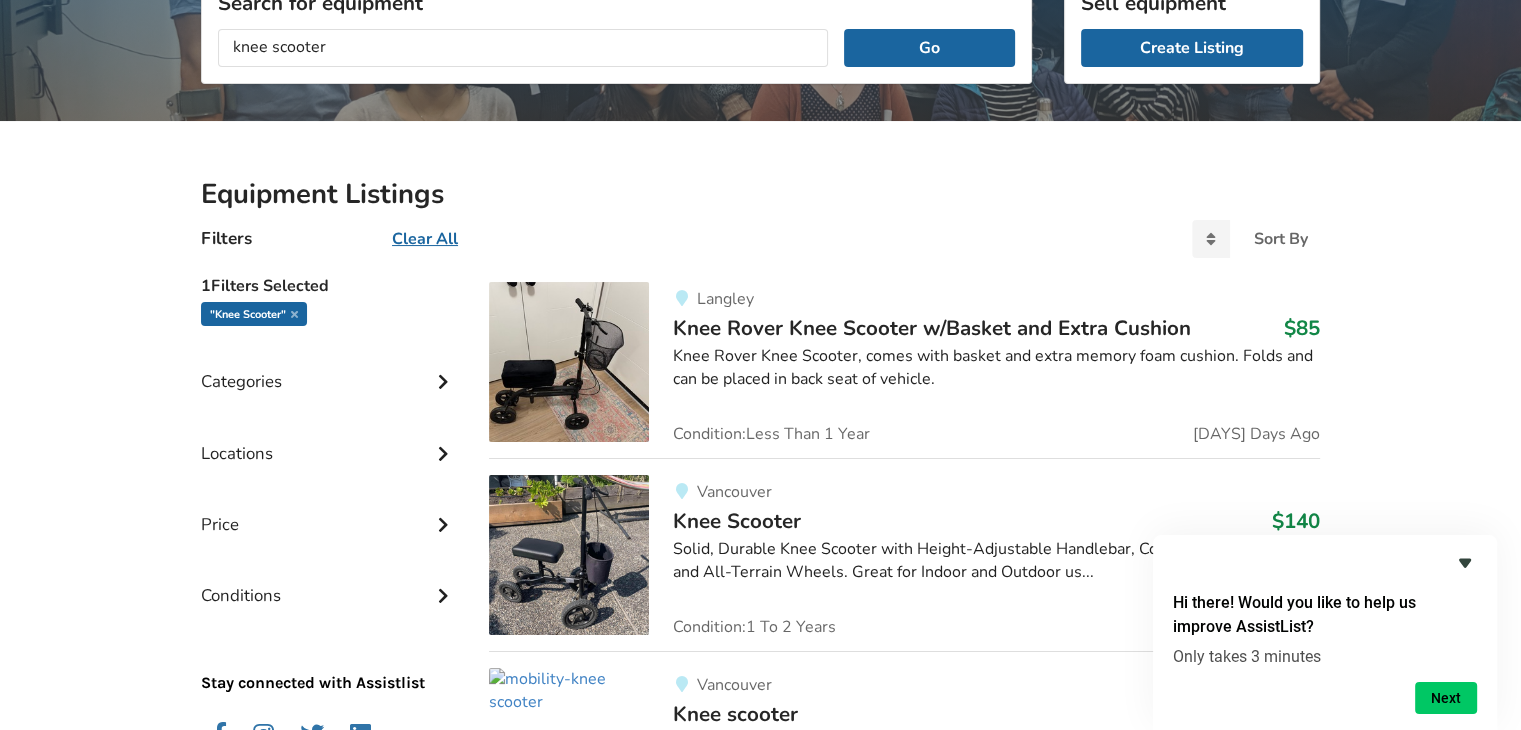 click at bounding box center [1465, 563] 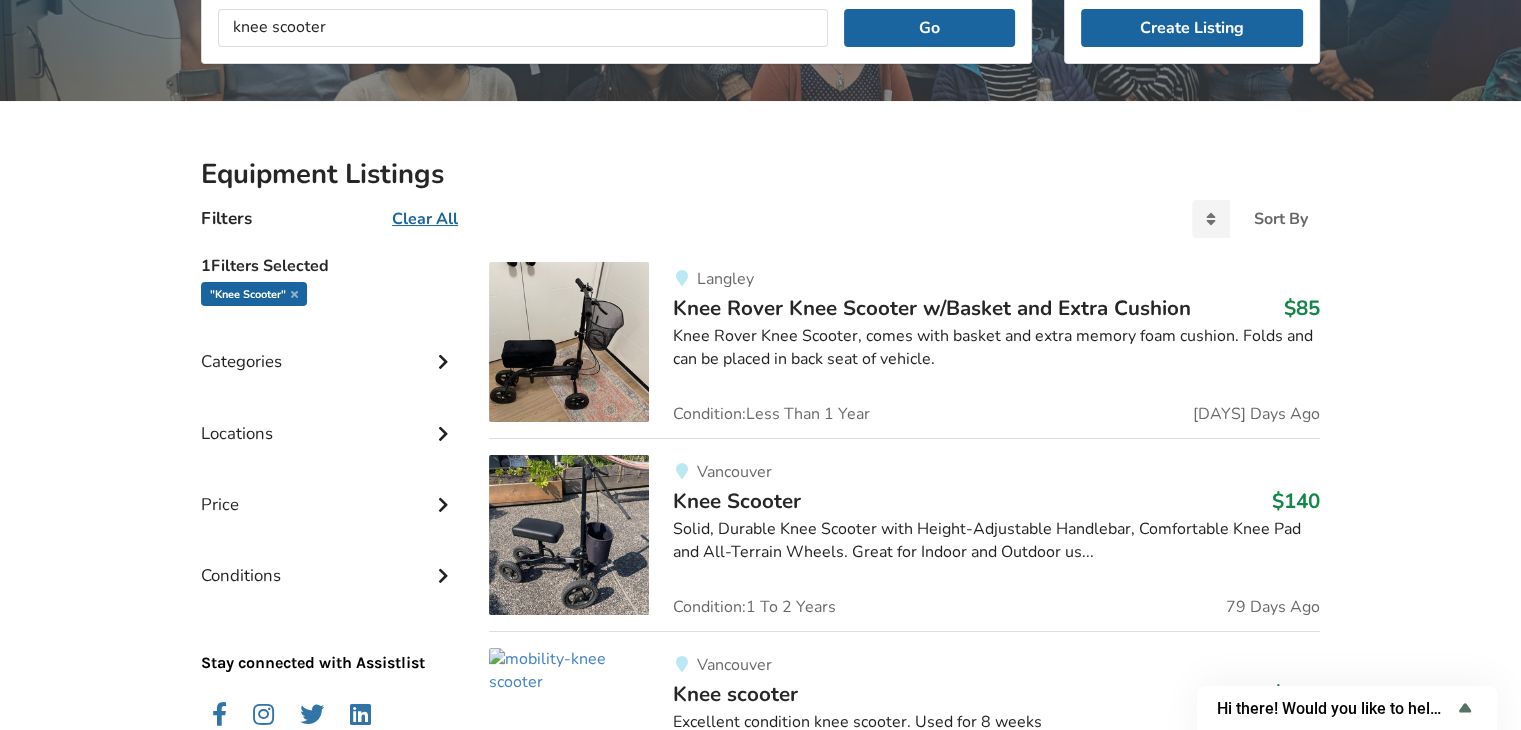 scroll, scrollTop: 276, scrollLeft: 0, axis: vertical 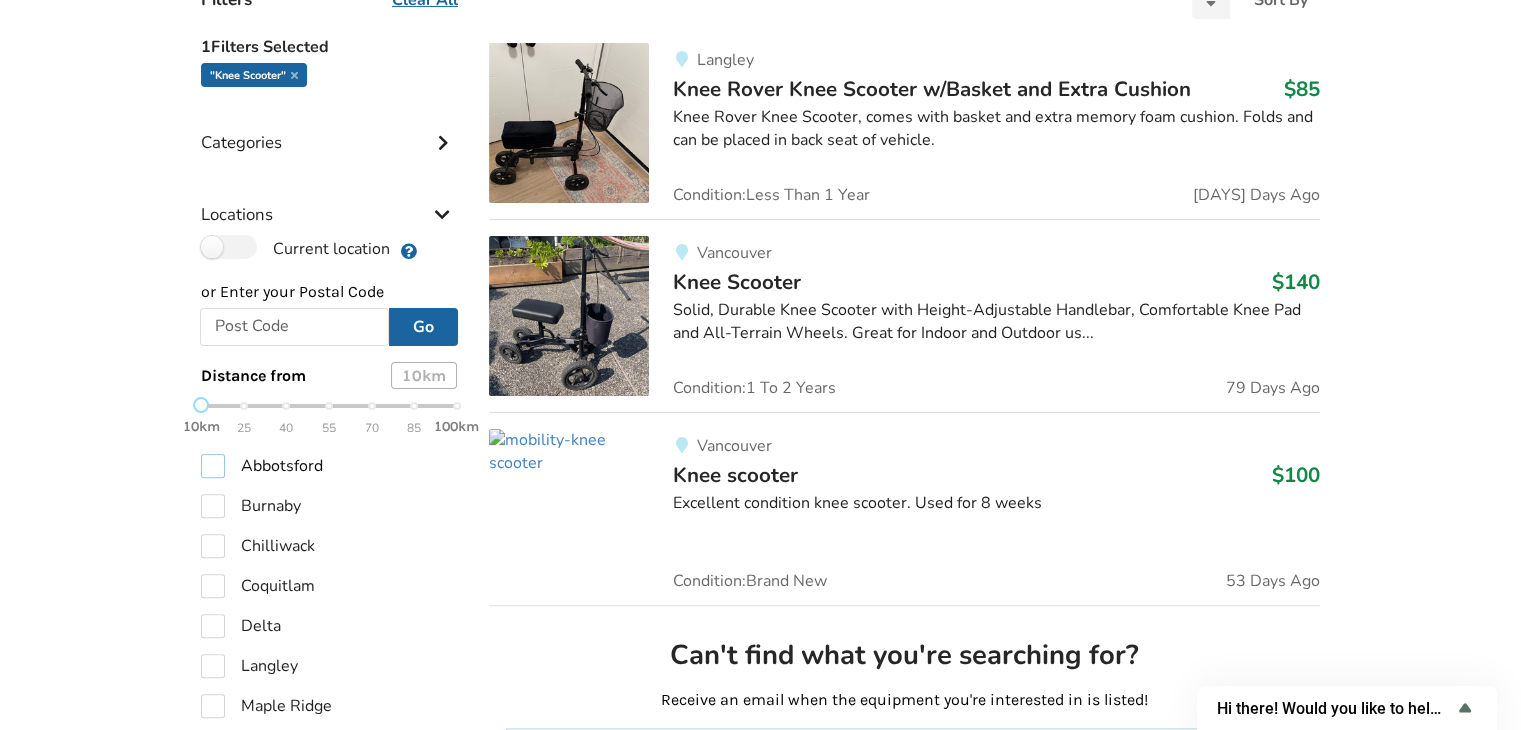 click on "Abbotsford" at bounding box center (262, 466) 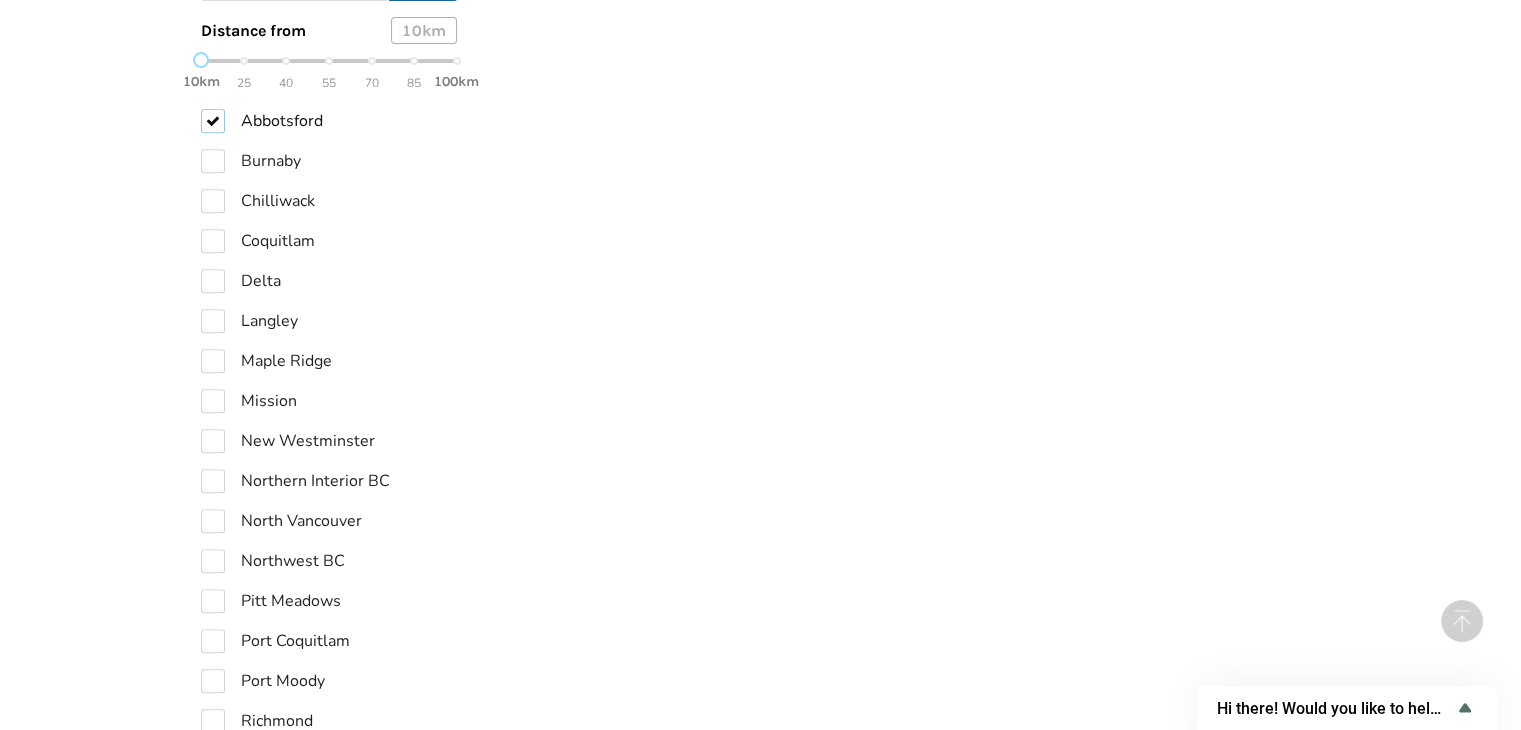 scroll, scrollTop: 841, scrollLeft: 0, axis: vertical 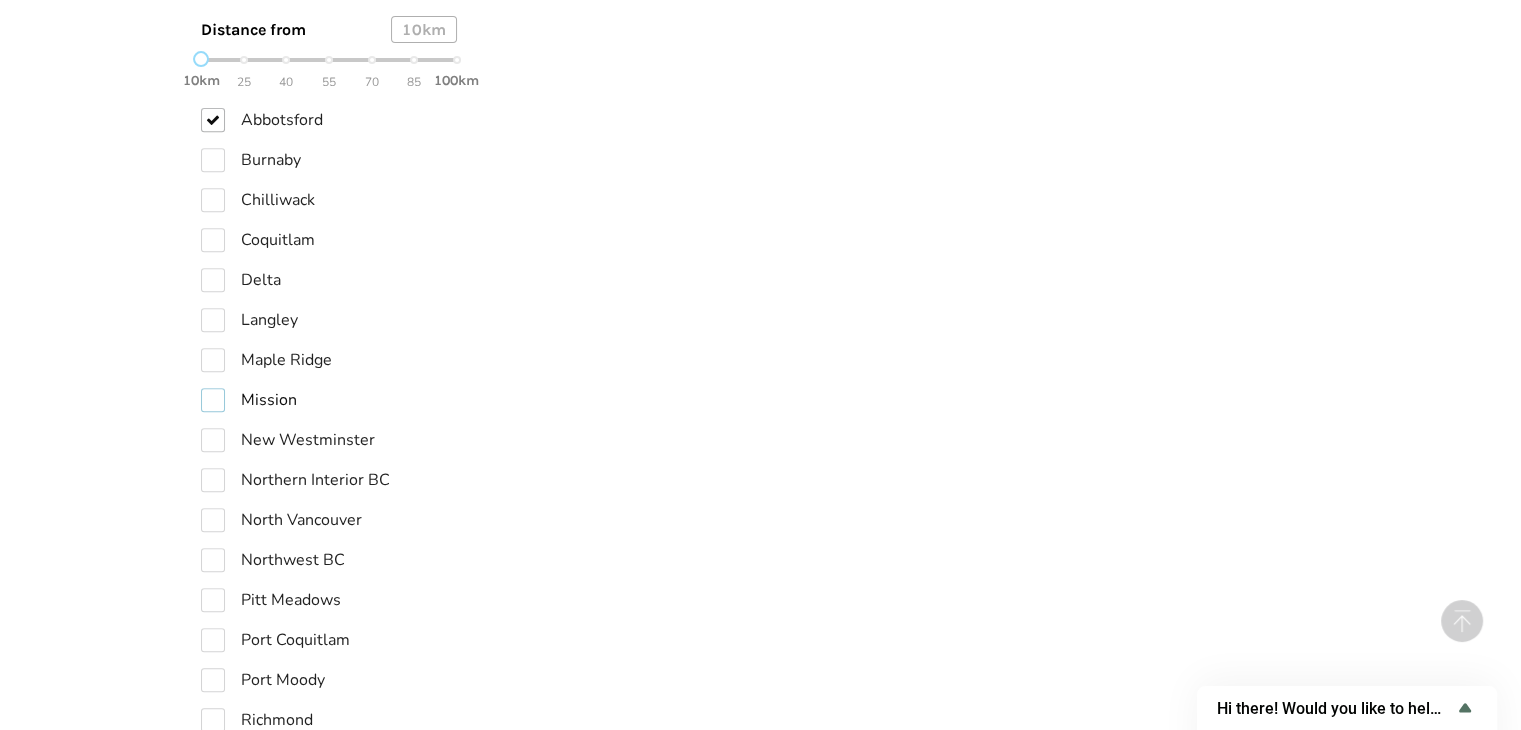 click on "Mission" at bounding box center (262, 120) 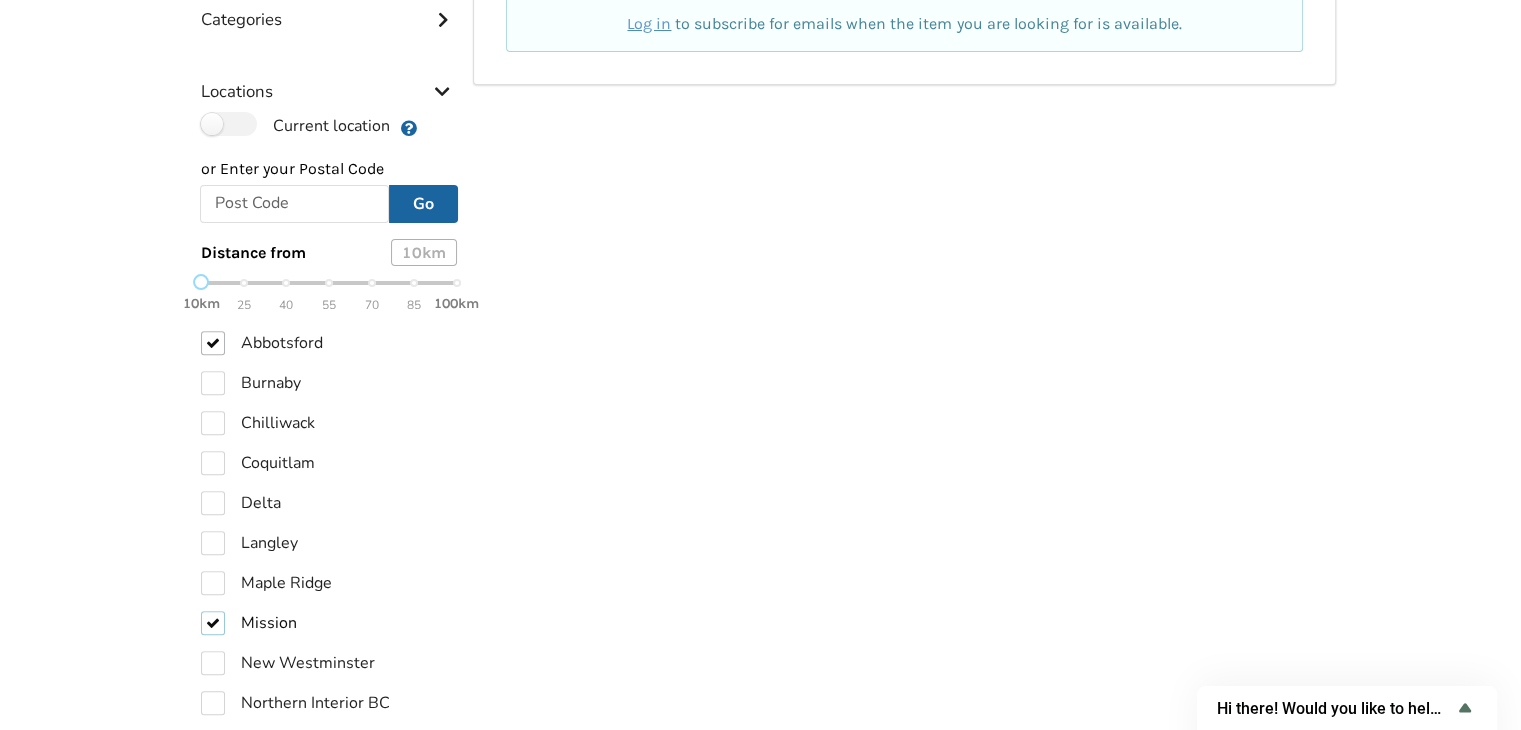 scroll, scrollTop: 654, scrollLeft: 0, axis: vertical 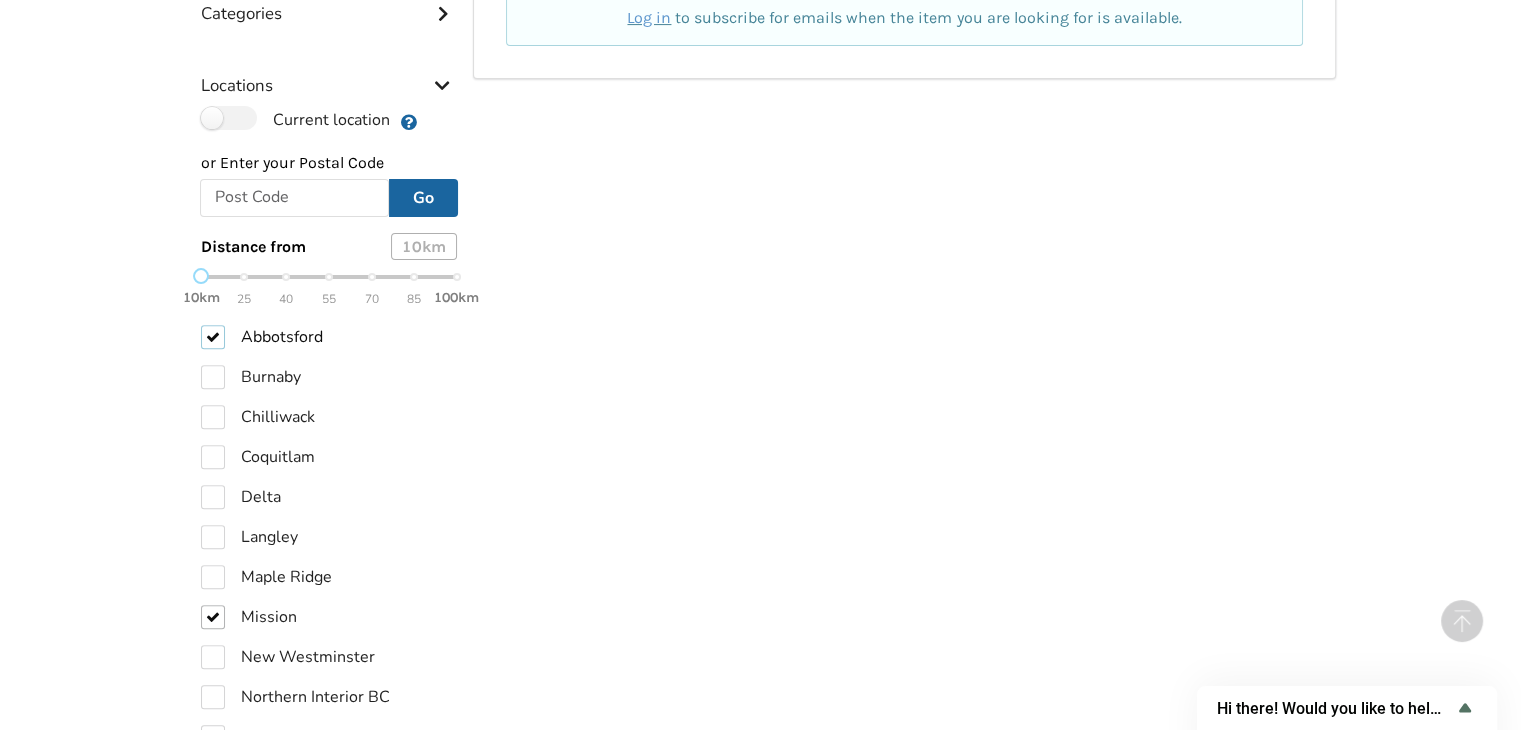 click on "Abbotsford" at bounding box center (262, 337) 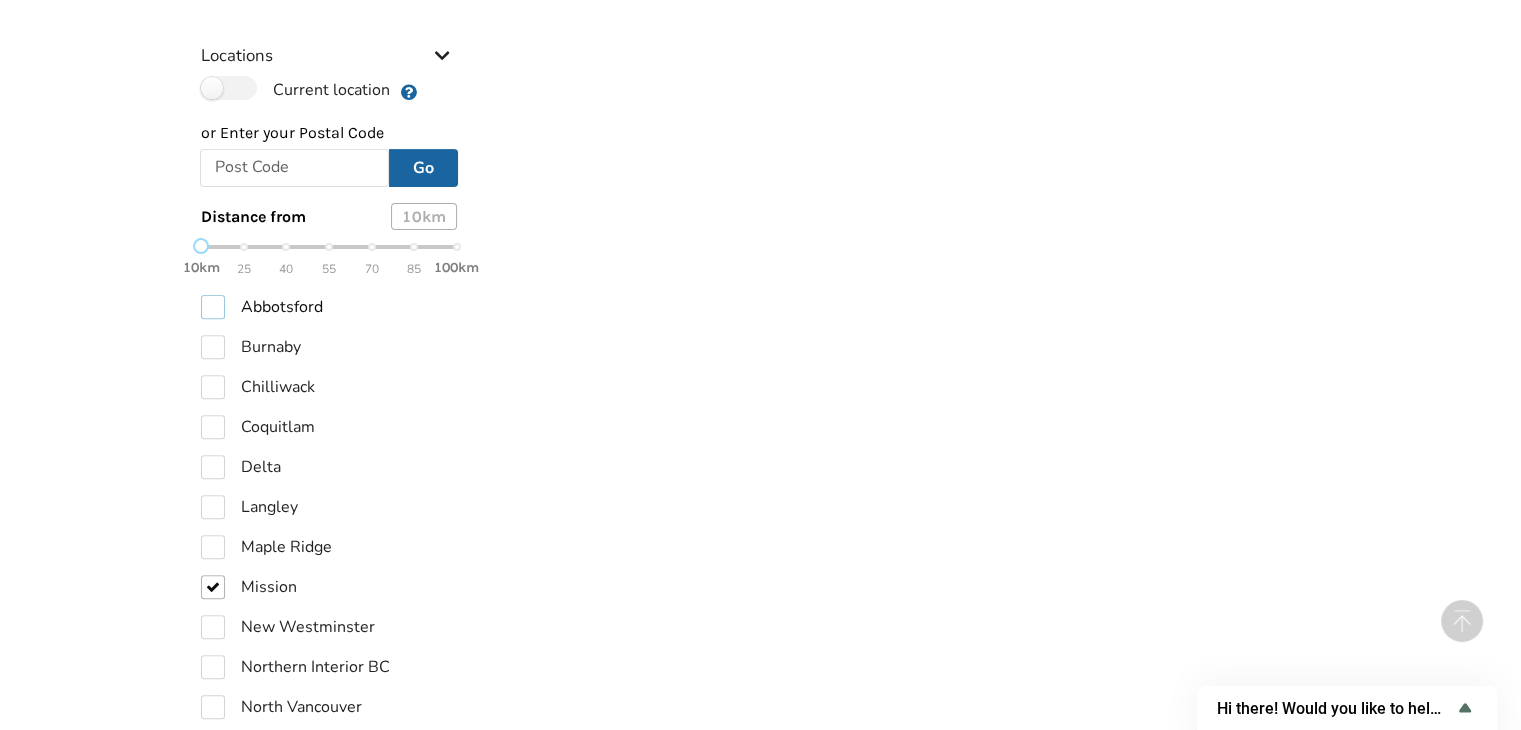 scroll, scrollTop: 624, scrollLeft: 0, axis: vertical 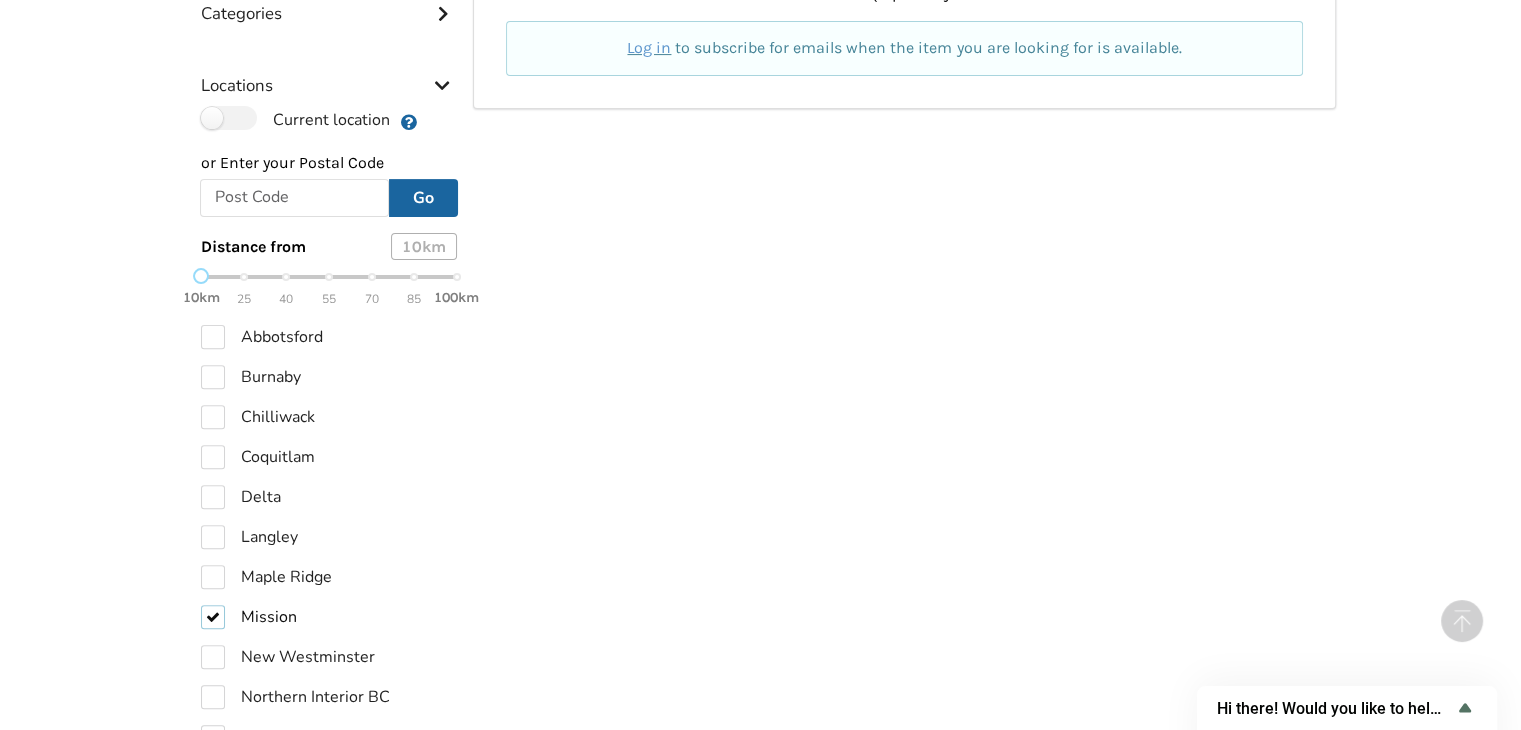 click on "Mission" at bounding box center (249, 617) 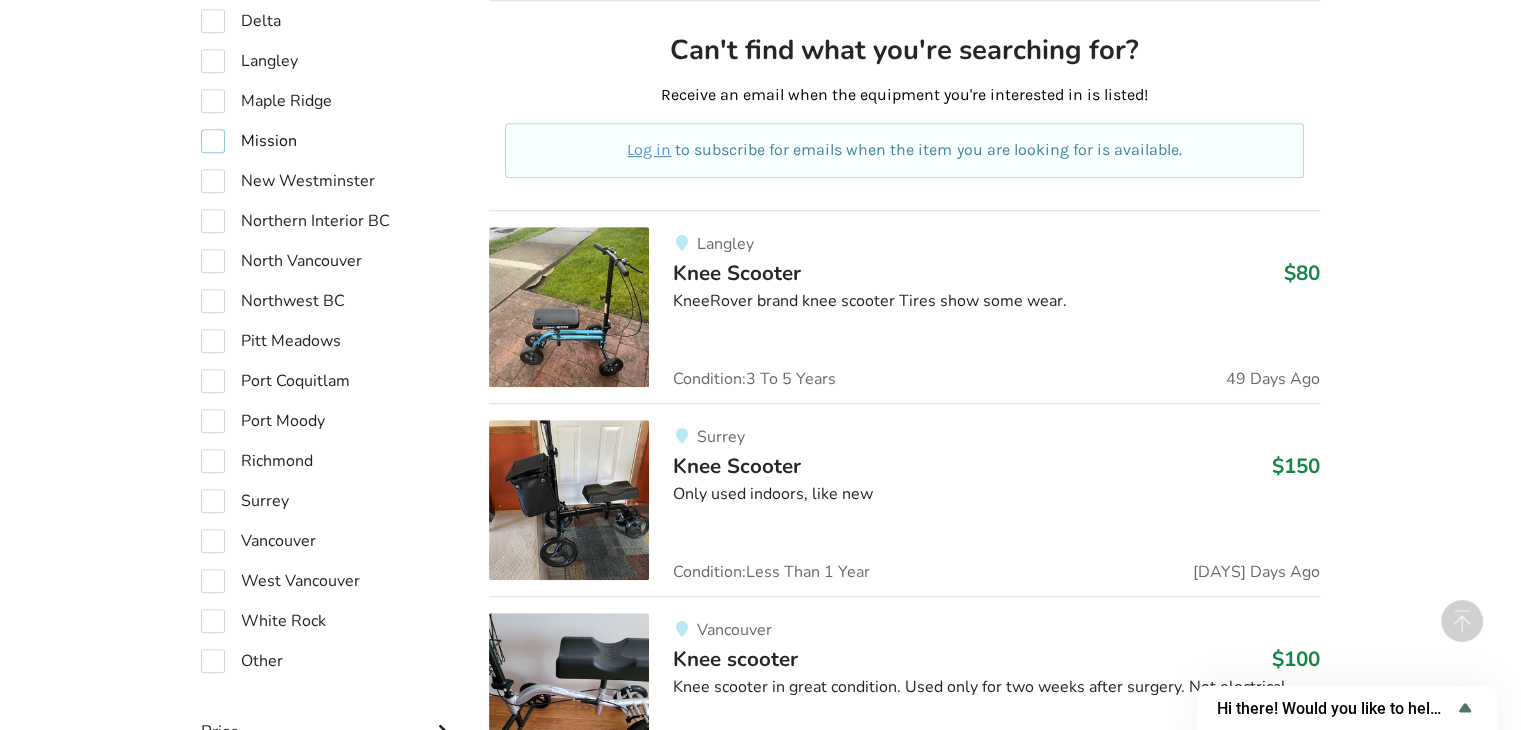 scroll, scrollTop: 1101, scrollLeft: 0, axis: vertical 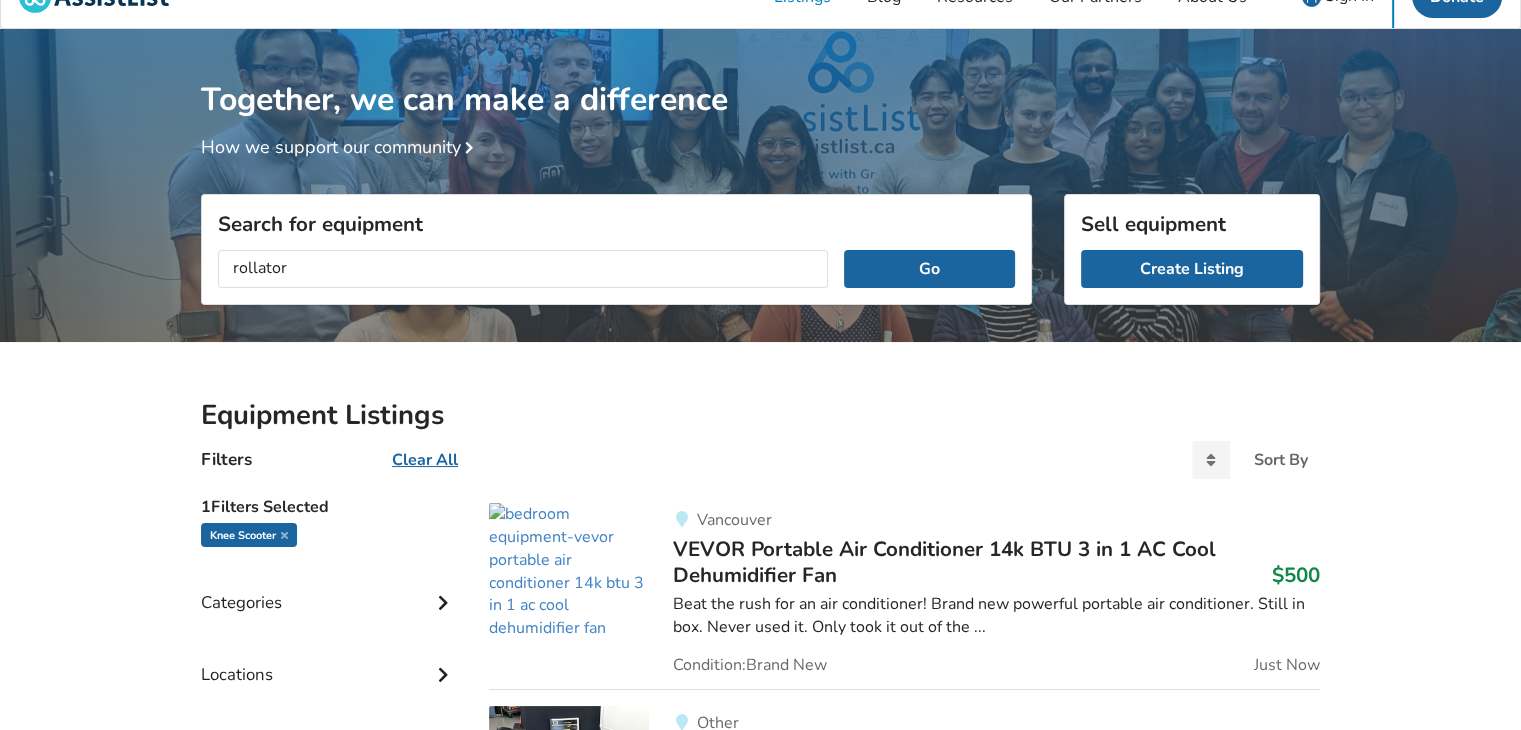 type on "rollator" 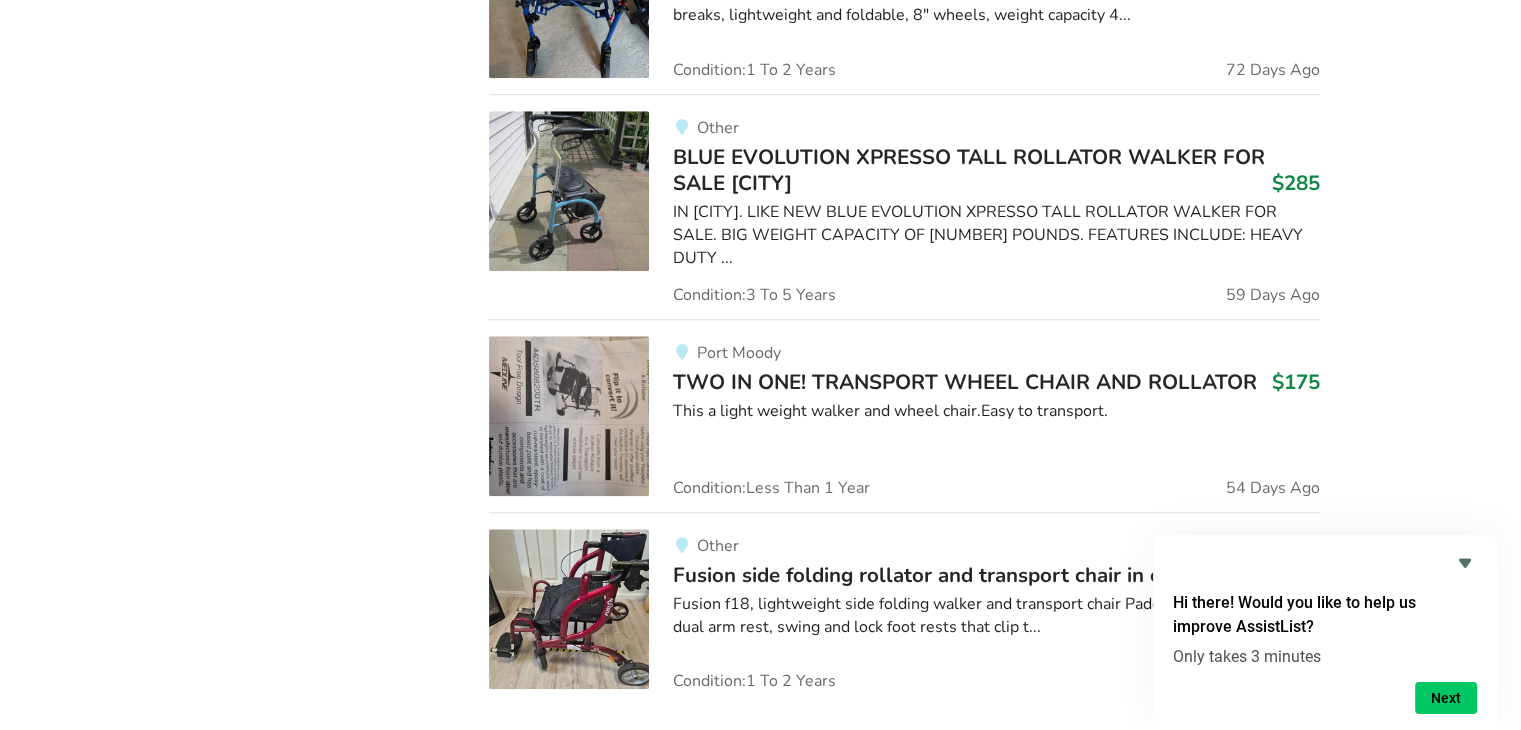 scroll, scrollTop: 1894, scrollLeft: 0, axis: vertical 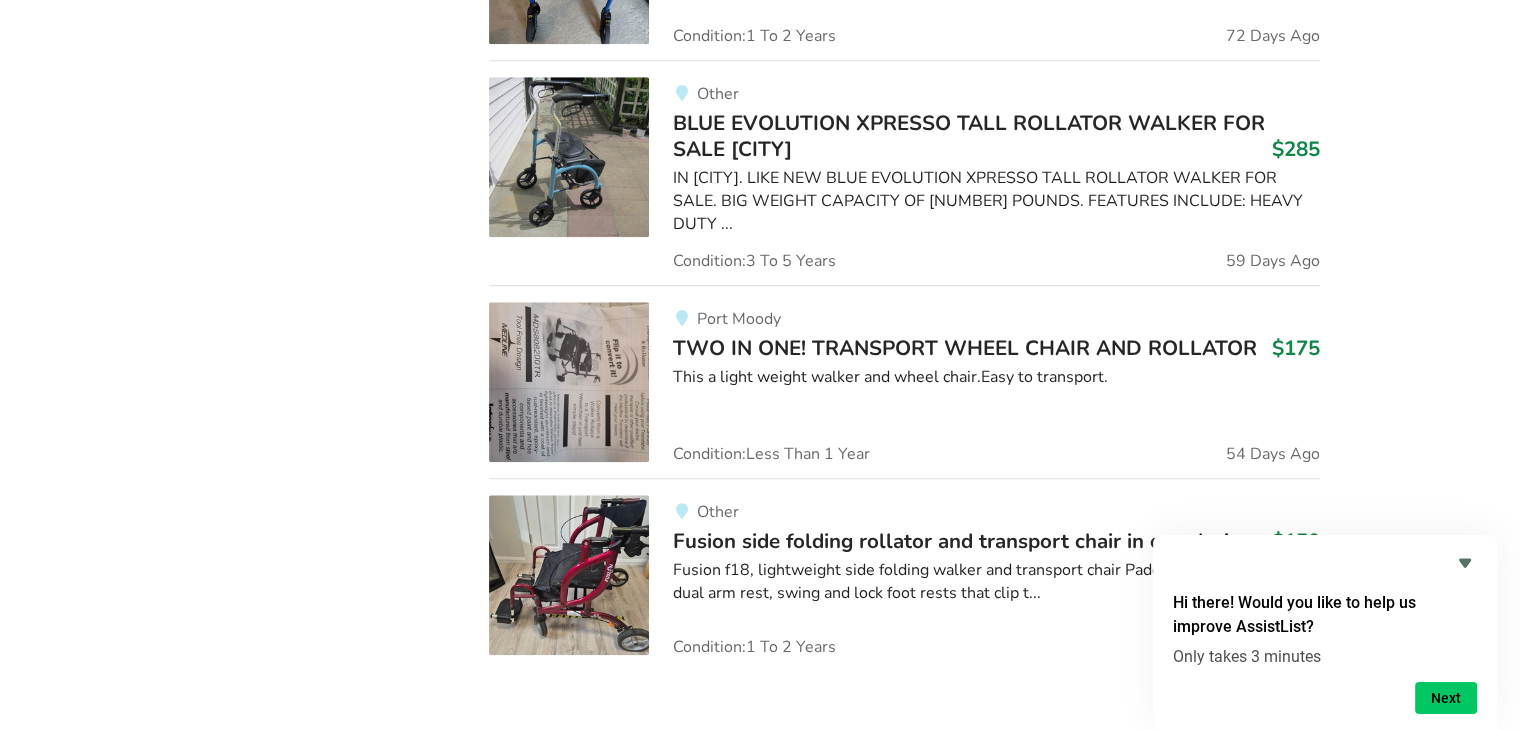 click at bounding box center [569, 575] 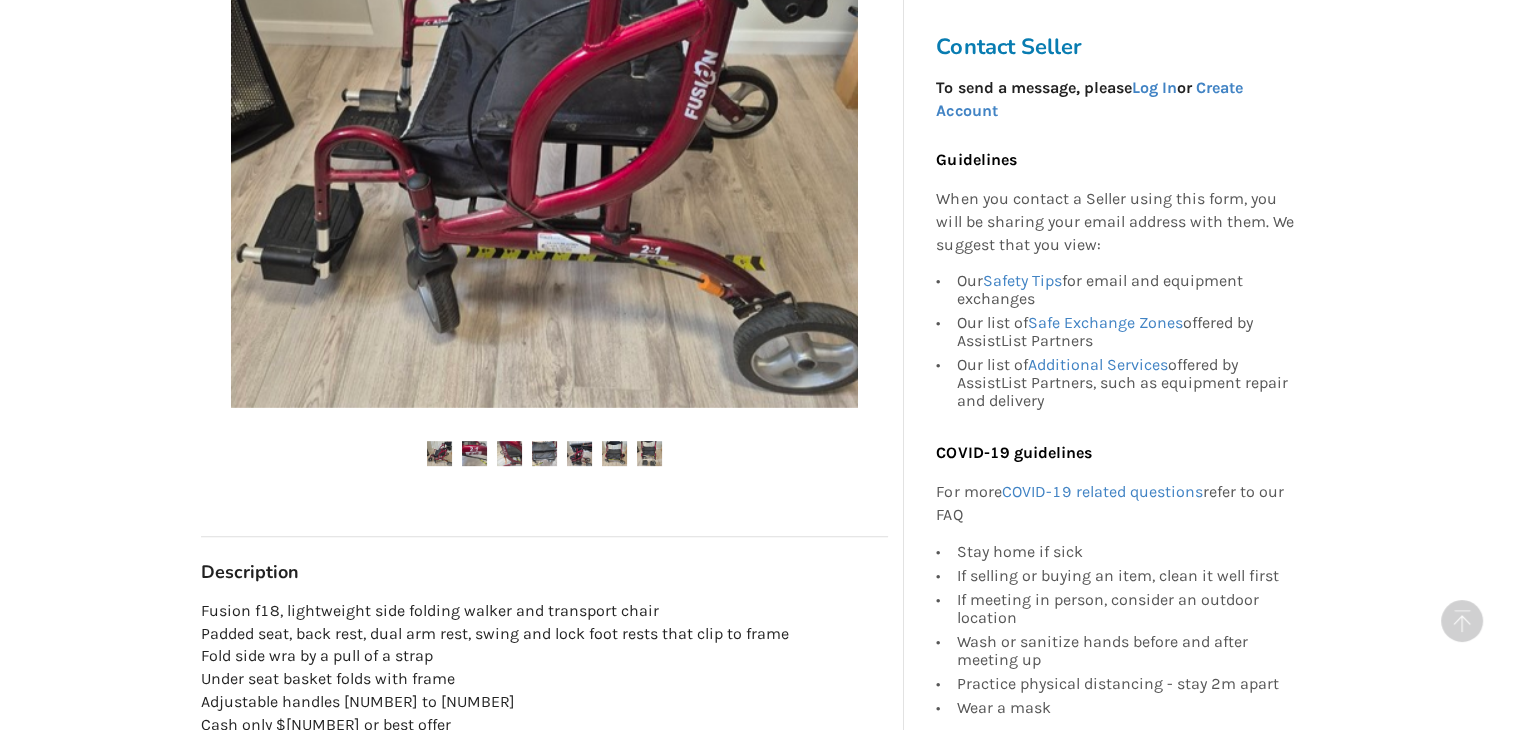 scroll, scrollTop: 622, scrollLeft: 0, axis: vertical 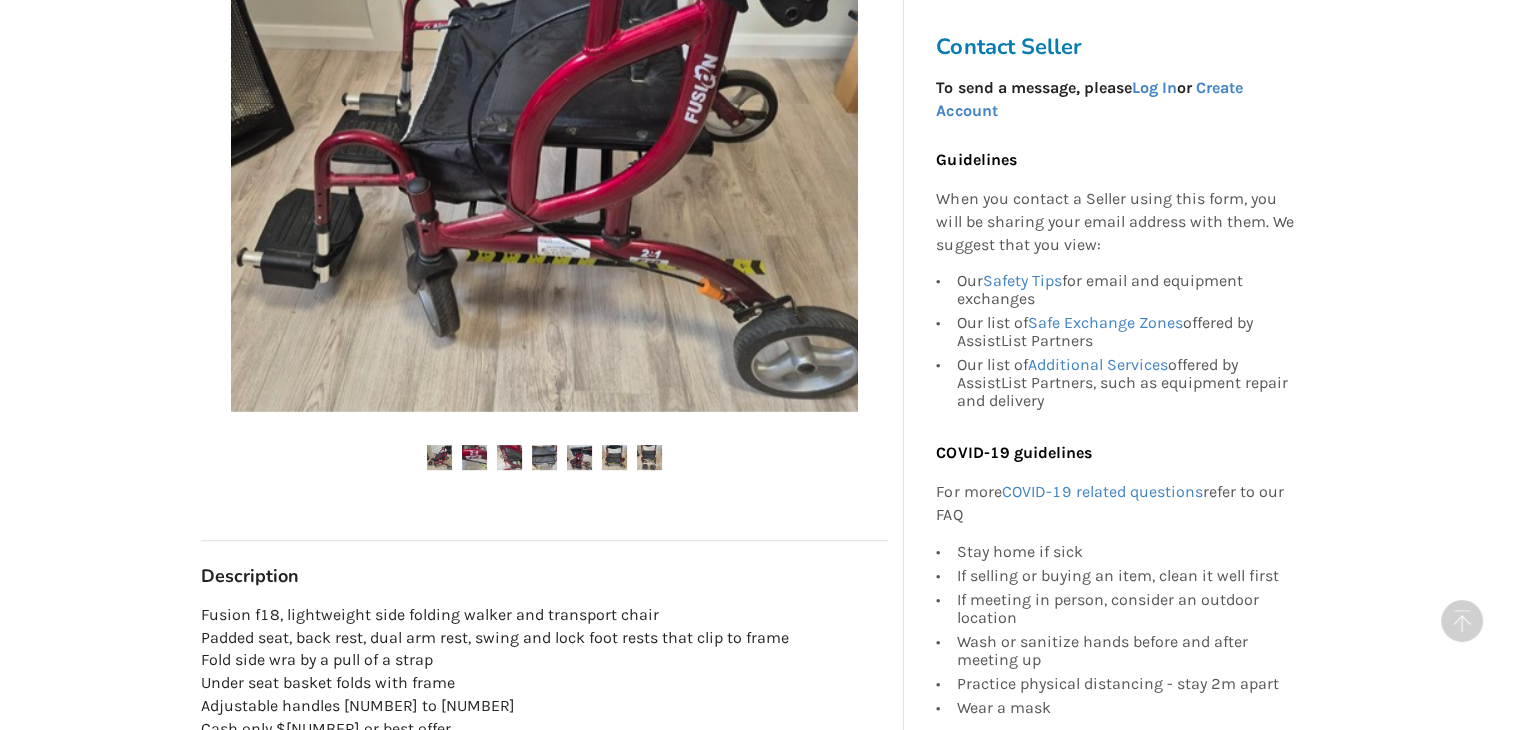 click at bounding box center [544, 141] 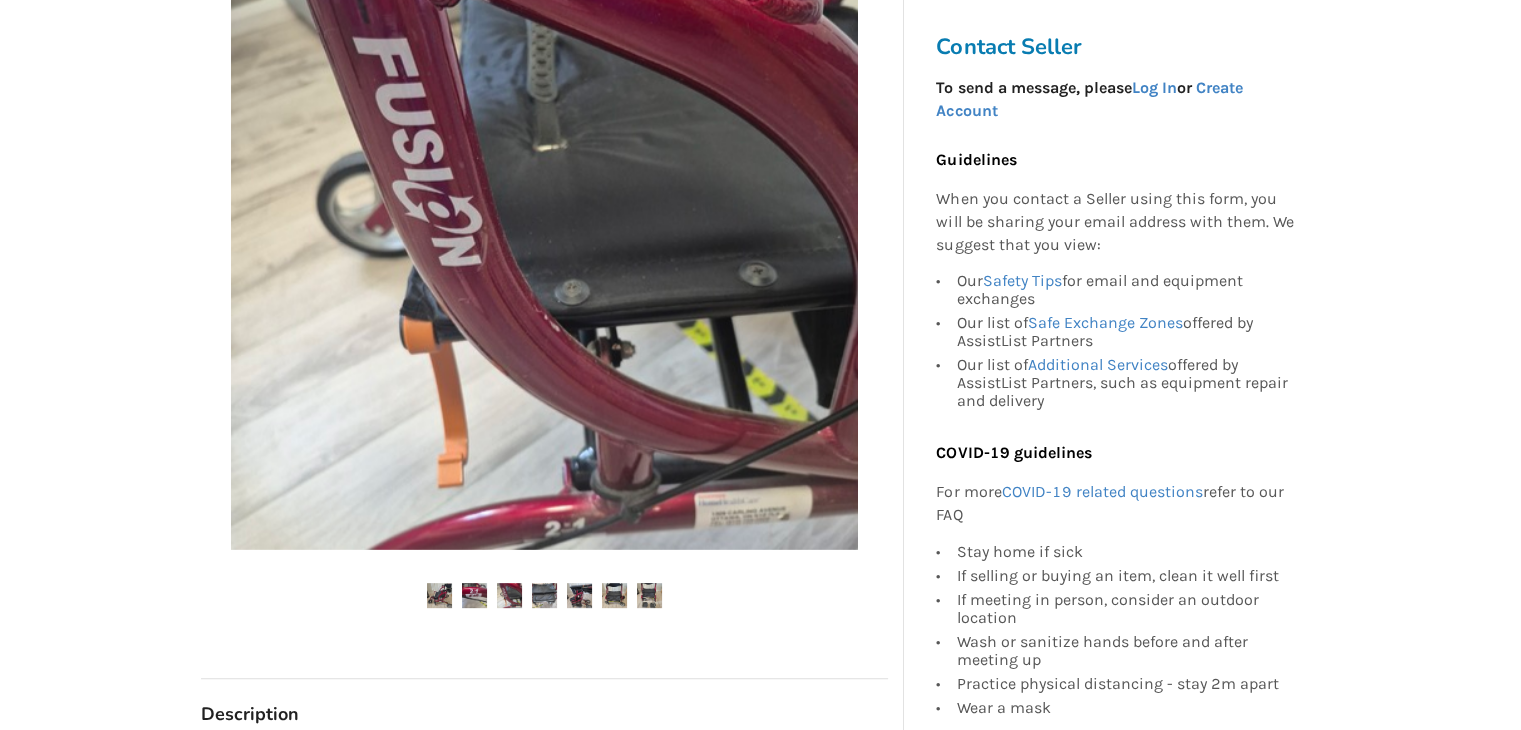 scroll, scrollTop: 484, scrollLeft: 0, axis: vertical 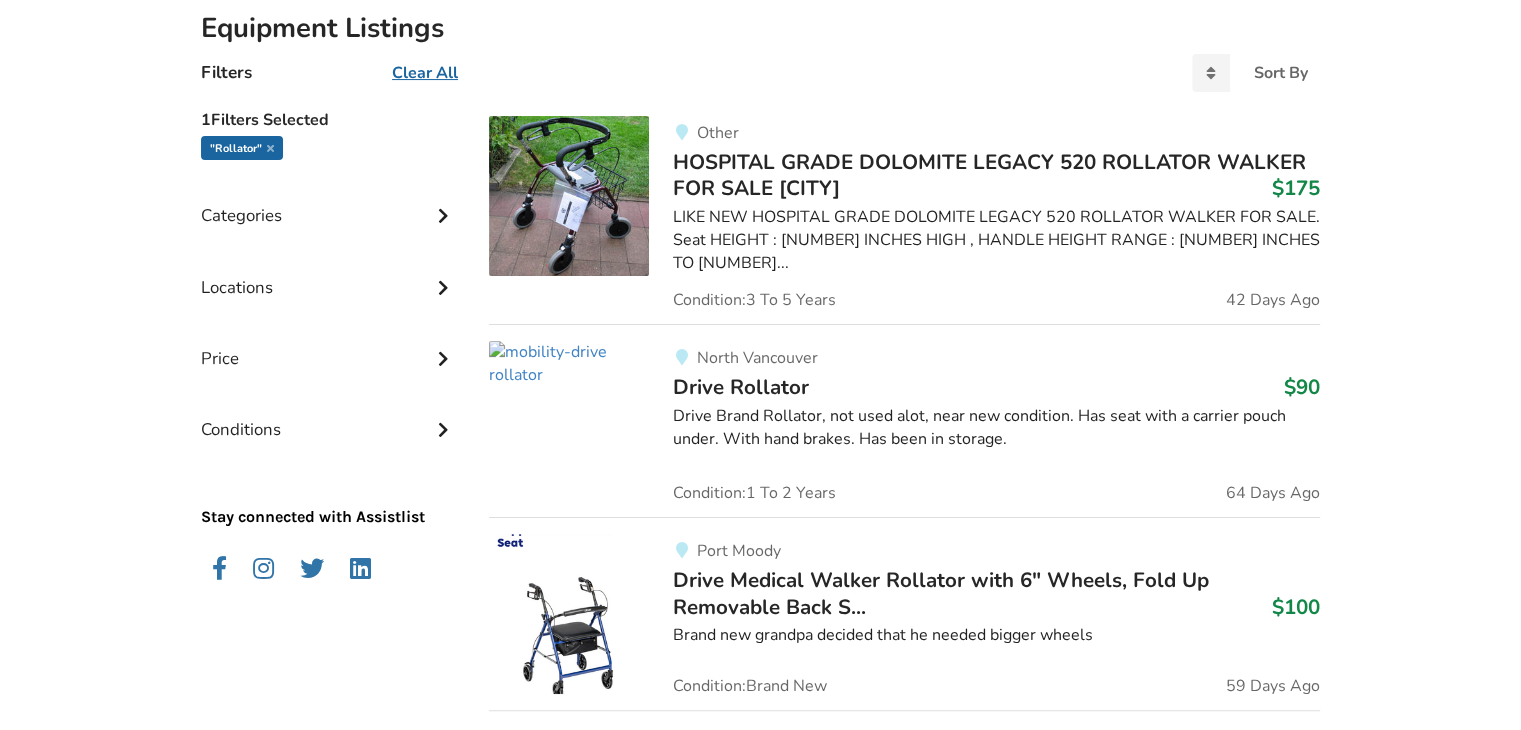 click on "[NUMBER] Days Ago
[NUMBER] Days Ago
[NUMBER] Days Ago
Other HOSPITAL GRADE DOLOMITE LEGACY 520 ROLLATOR WALKER FOR SALE [CITY] $[NUMBER] LIKE NEW HOSPITAL GRADE DOLOMITE LEGACY 520 ROLLATOR WALKER FOR SALE. Seat HEIGHT : [NUMBER] INCHES HIGH , HANDLE HEIGHT RANGE : [NUMBER] INCHES TO [NUMBER]... Condition:  [NUMBER] To [NUMBER] Years [NUMBER] Days Ago [CITY] Drive Rollator $[NUMBER] Drive Brand Rollator, not used alot, near new condition.  Has seat with a carrier pouch under.  With hand brakes.  Has been in storage. Condition:  [NUMBER] To [NUMBER] Years [NUMBER] Days Ago Port Moody Drive Medical Walker Rollator with [NUMBER]" Wheels, Fold Up Removable Back S... $[NUMBER] Brand new grandpa decided that he needed bigger wheels  Condition:  Brand New [NUMBER] Days Ago  Can't find what you're searching for? Receive an email when the equipment you're interested in is listed! Log in   to subscribe for emails when the item you are looking for is available. [CITY] ‚DRIVE’ ROOMBA Rollator $[NUMBER] Condition:  Less Than [NUMBER] Year [NUMBER] Days Ago Other LIKE NEW PERSONAL MOBILITY PRODUCTS ROLLATOR WALKER FOR SALE IN [CITY]... $[NUMBER] Condition:" at bounding box center [904, 1133] 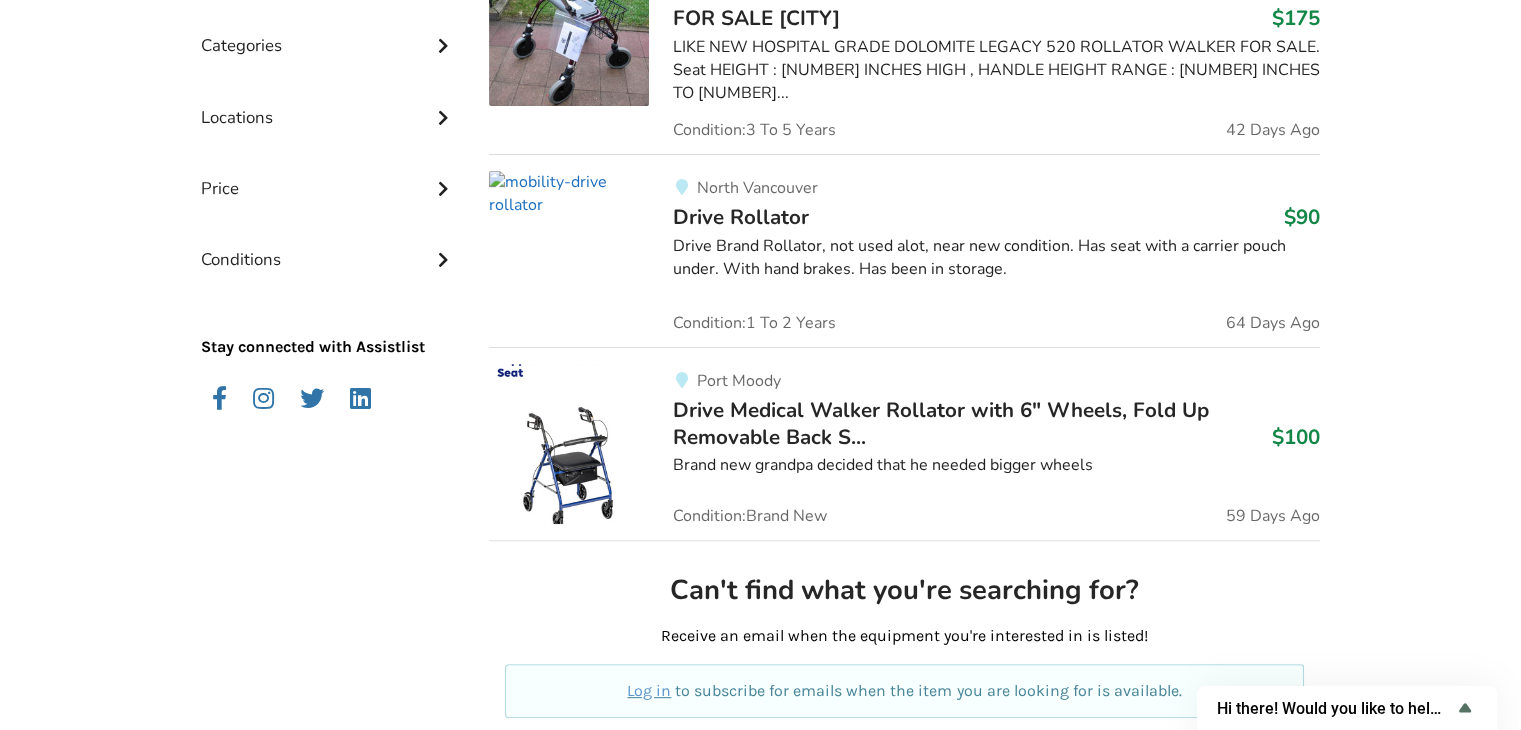 scroll, scrollTop: 600, scrollLeft: 0, axis: vertical 